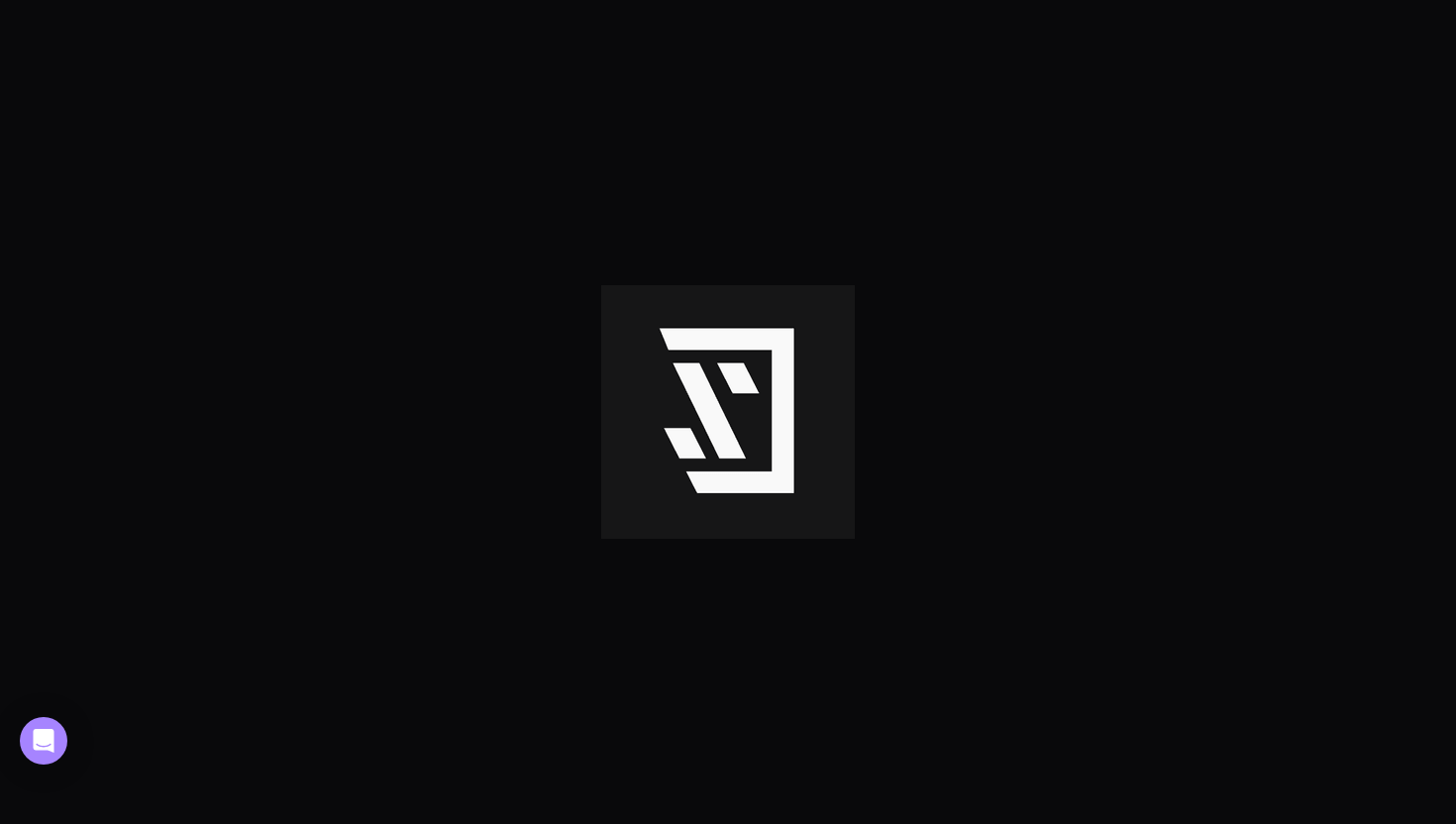 scroll, scrollTop: 0, scrollLeft: 0, axis: both 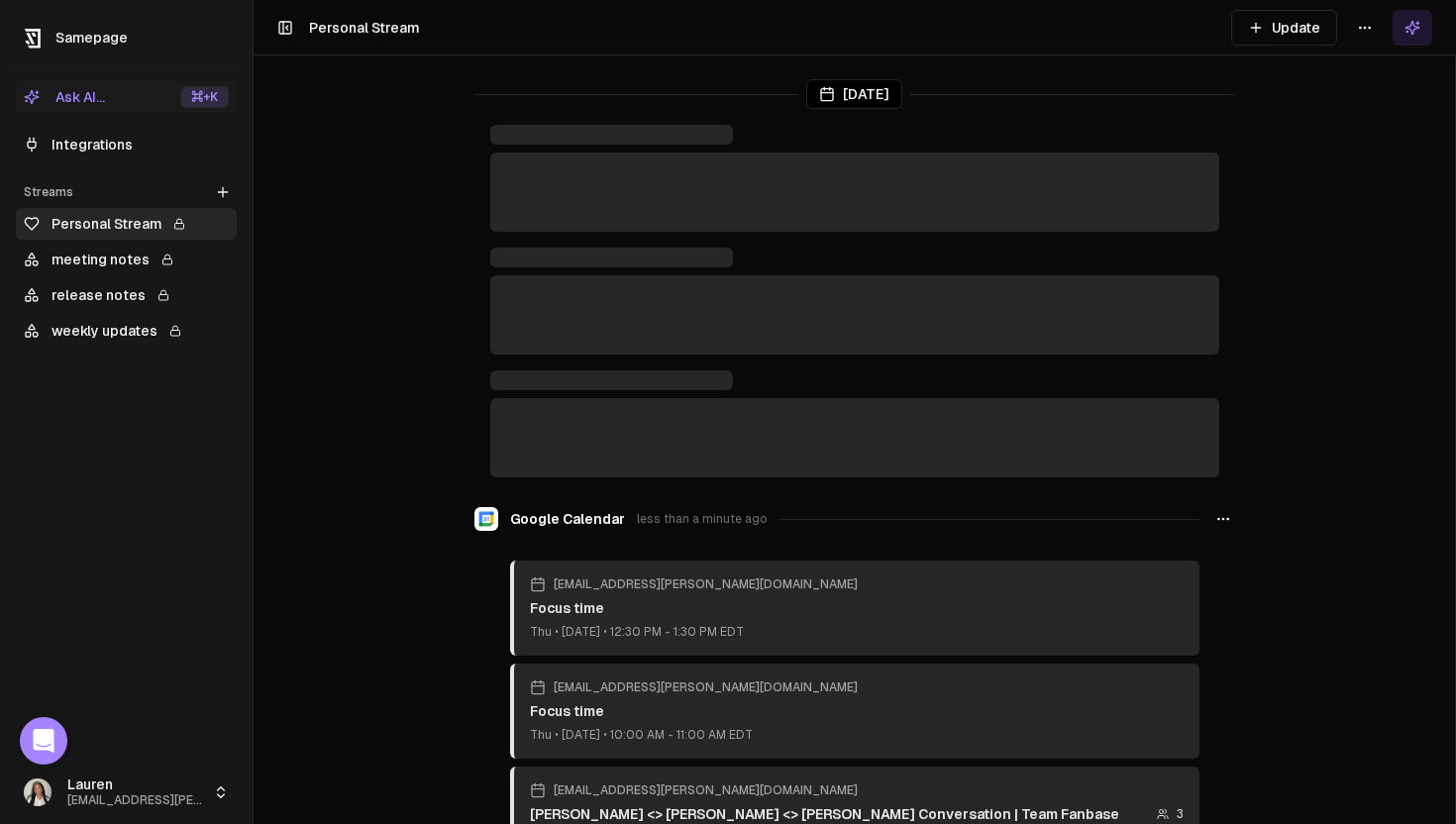 click 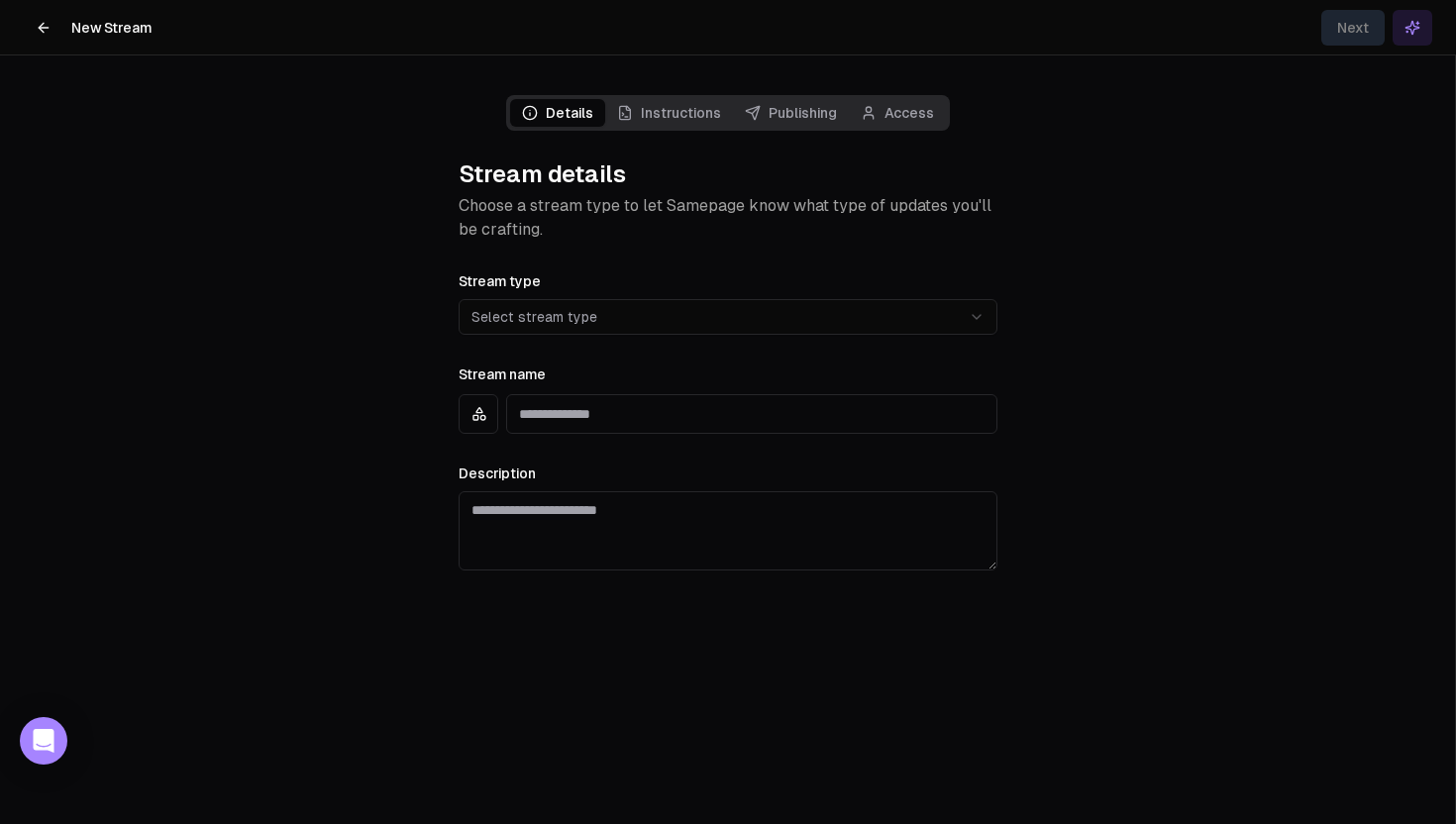 click on "Next" at bounding box center (1377, 28) 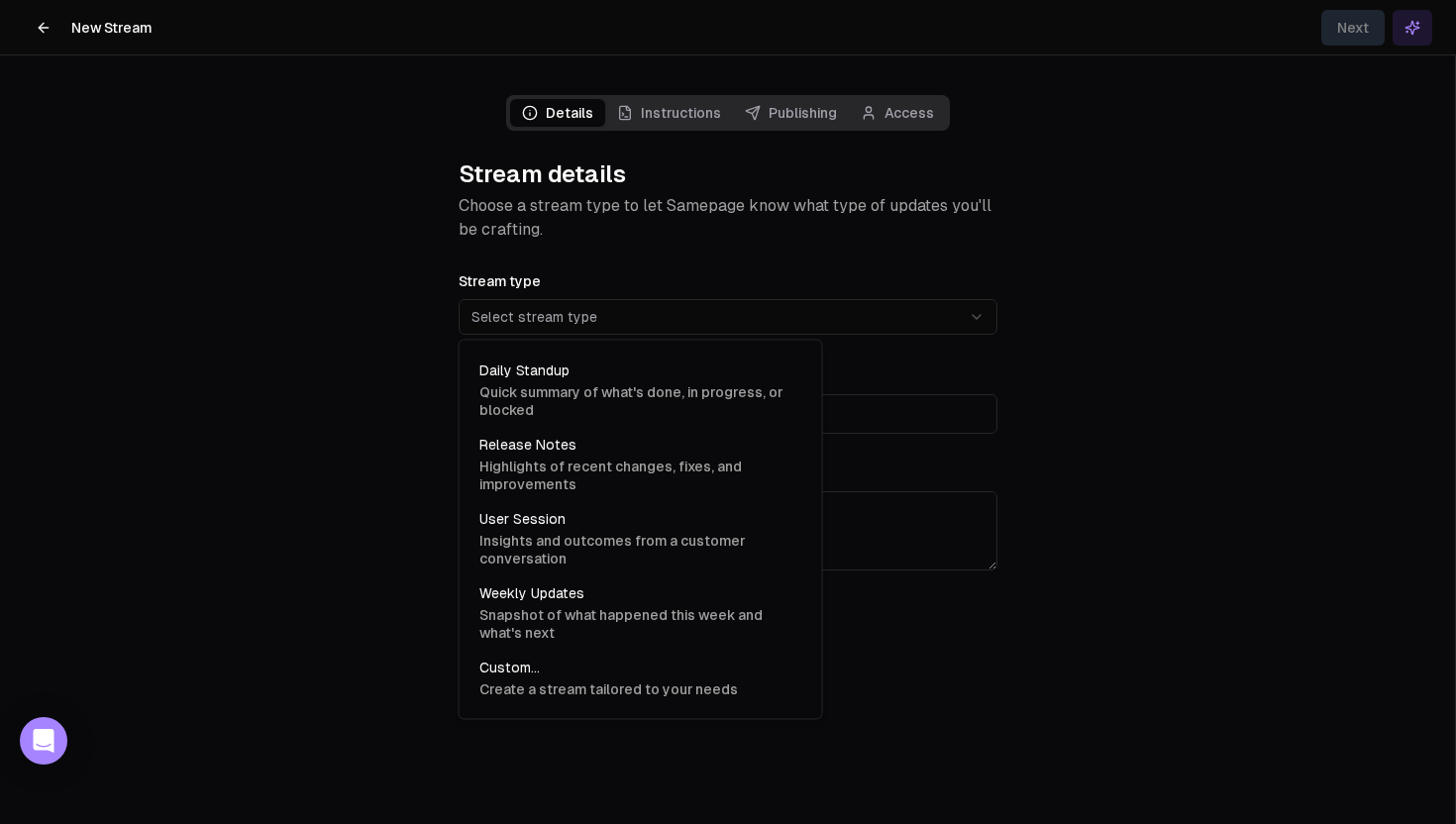 click on "**********" at bounding box center [728, 412] 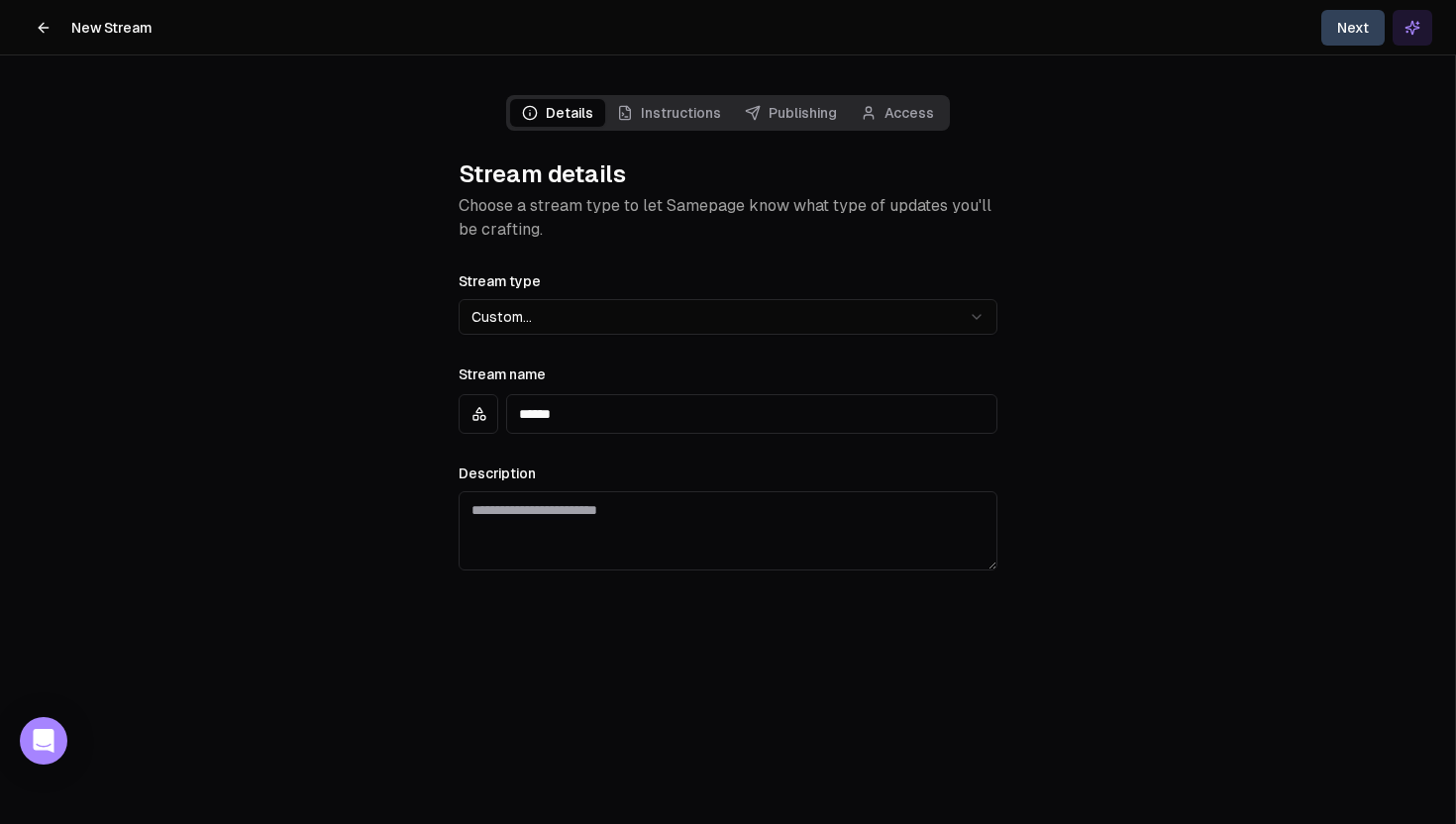 click on "******" at bounding box center (752, 414) 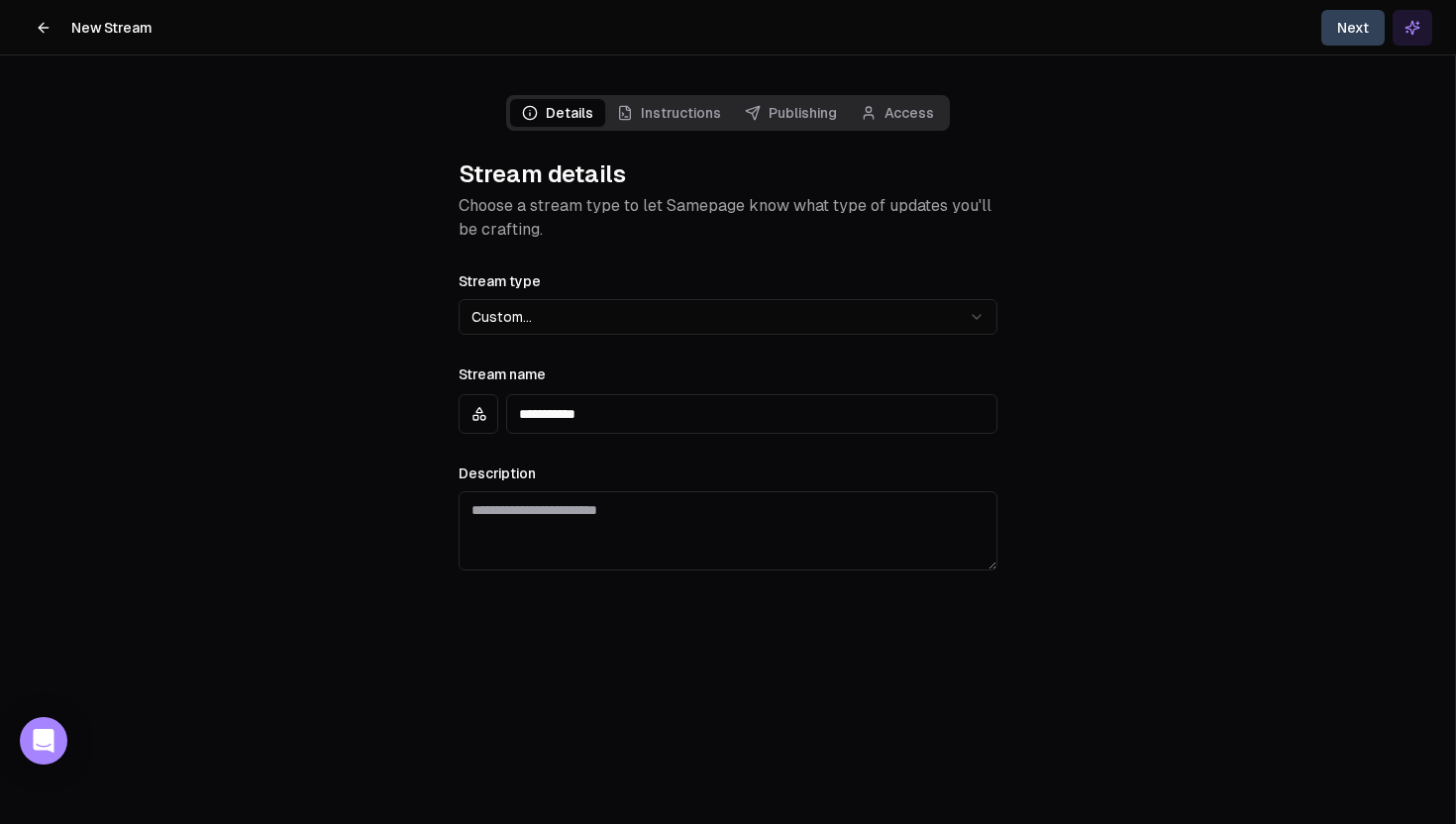 type on "**********" 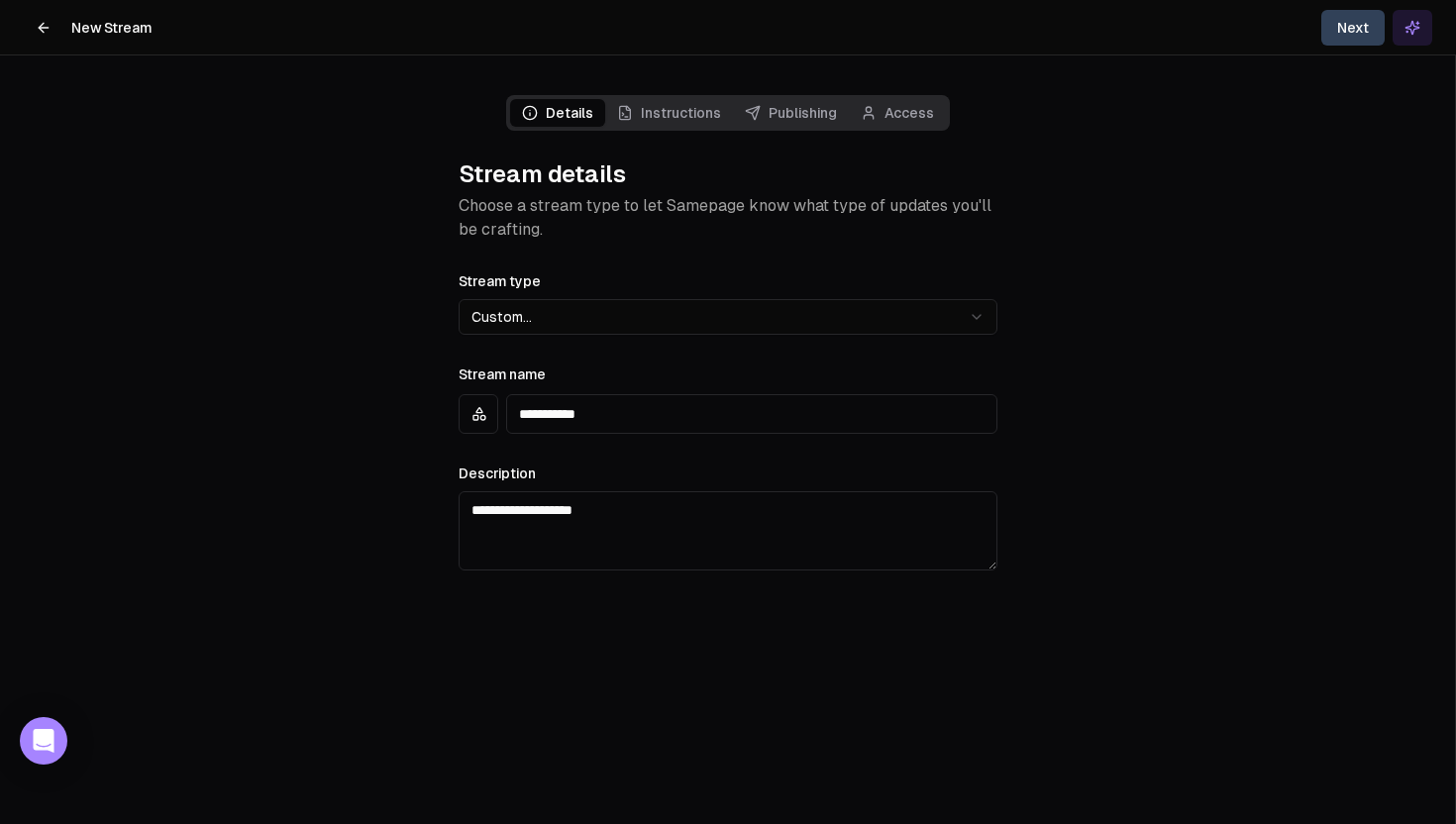 type on "**********" 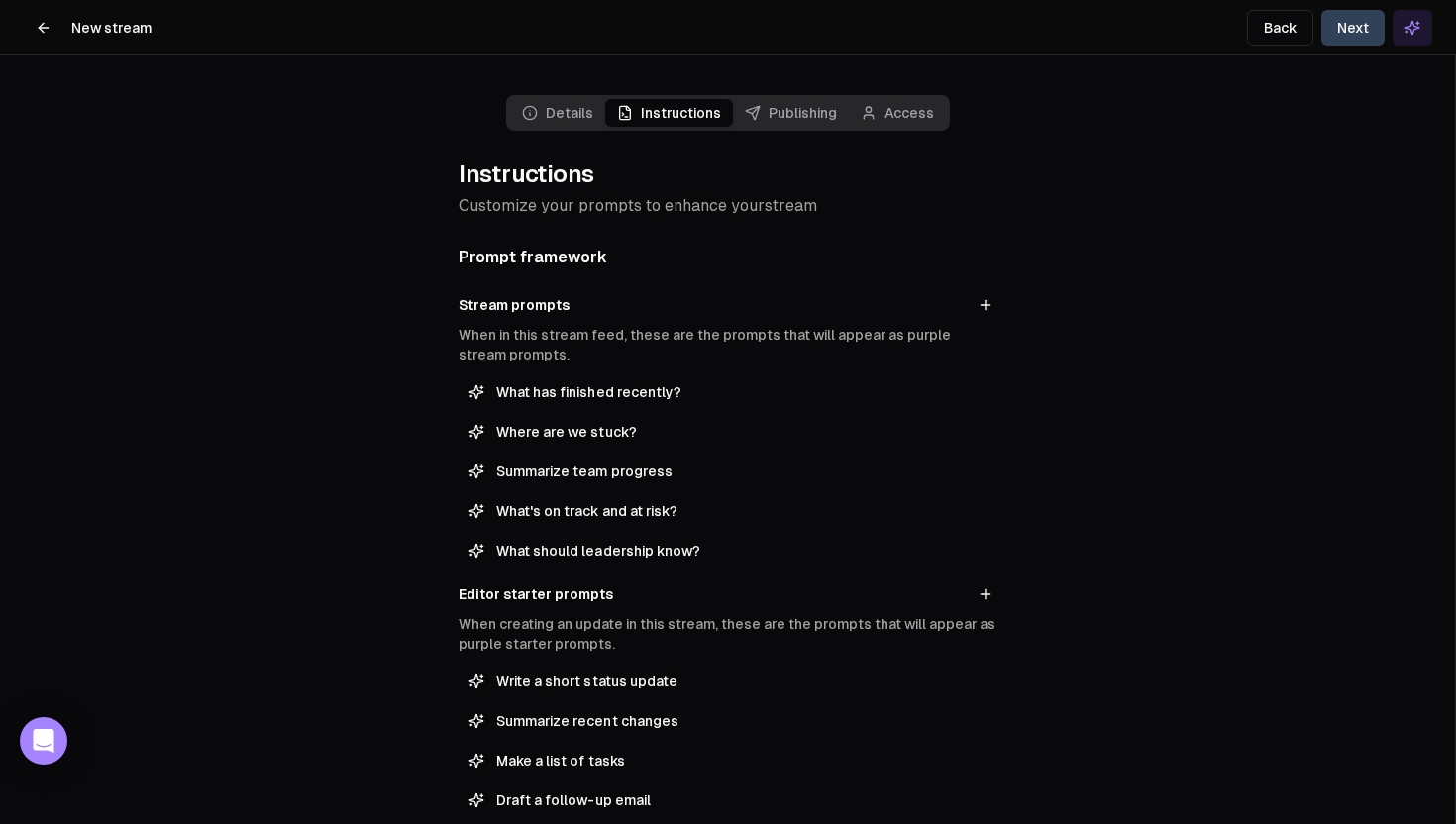 click on "Next" at bounding box center (1353, 28) 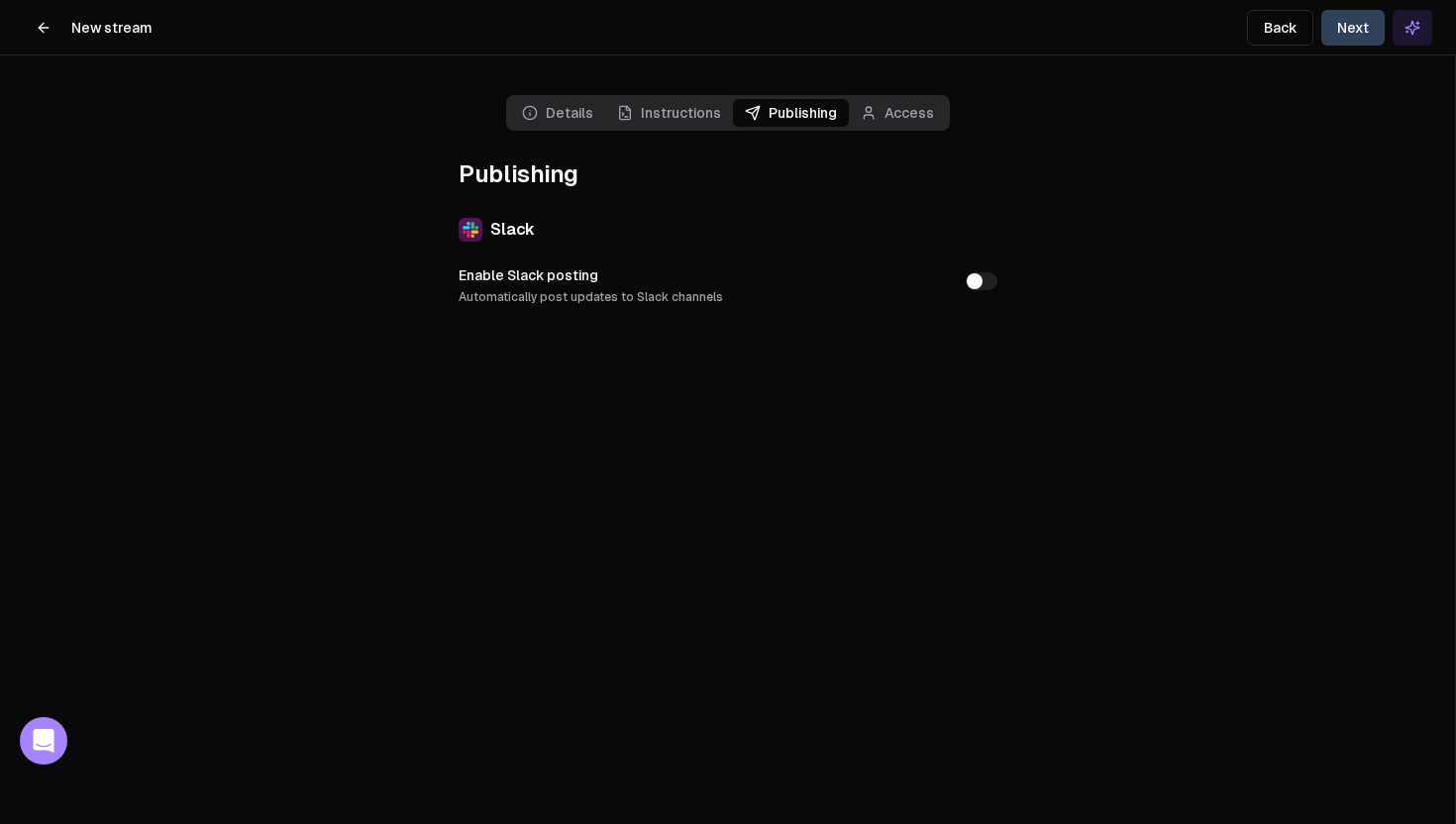 click on "Next" at bounding box center (1353, 28) 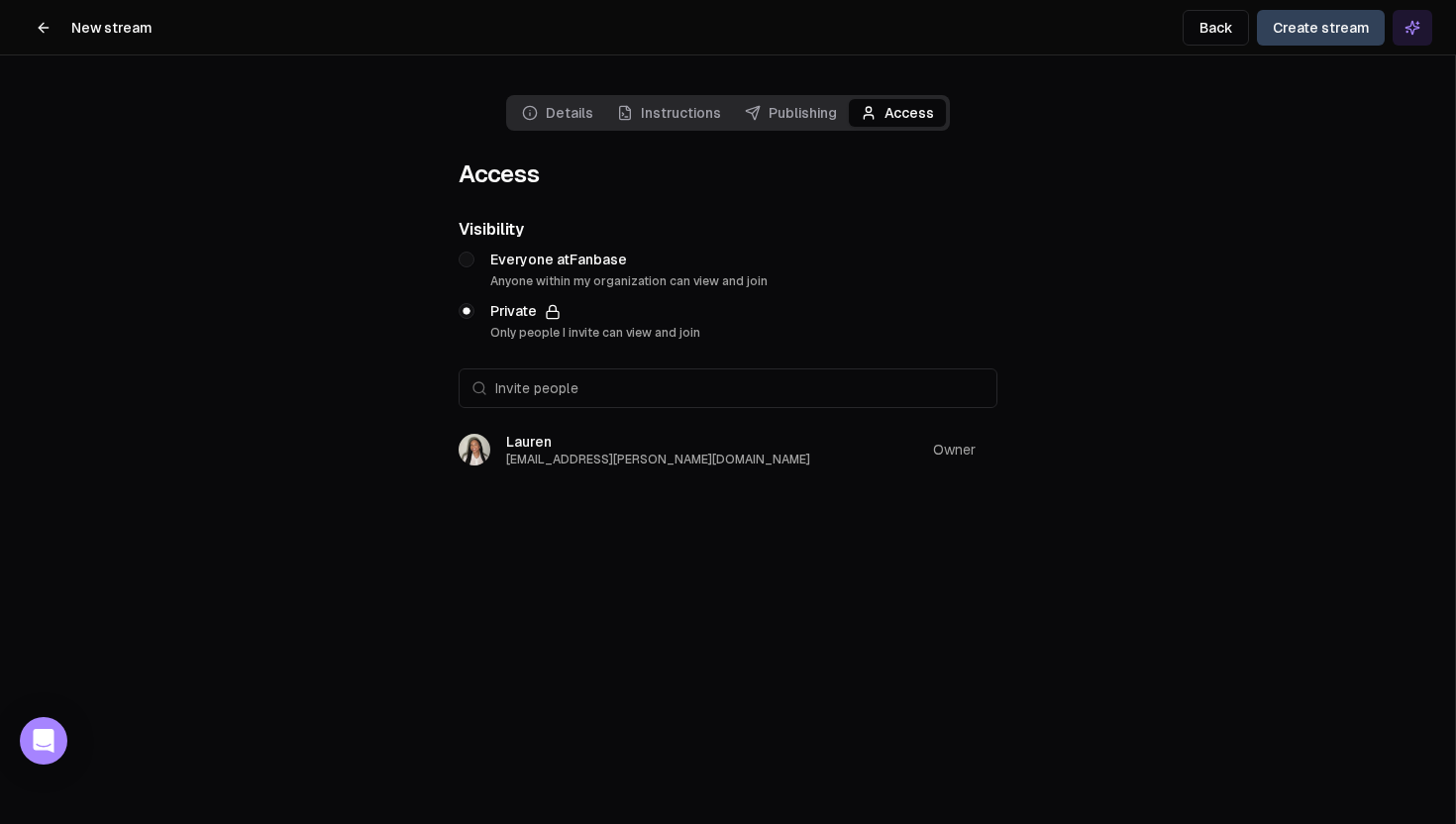 click on "Create stream" at bounding box center (1320, 28) 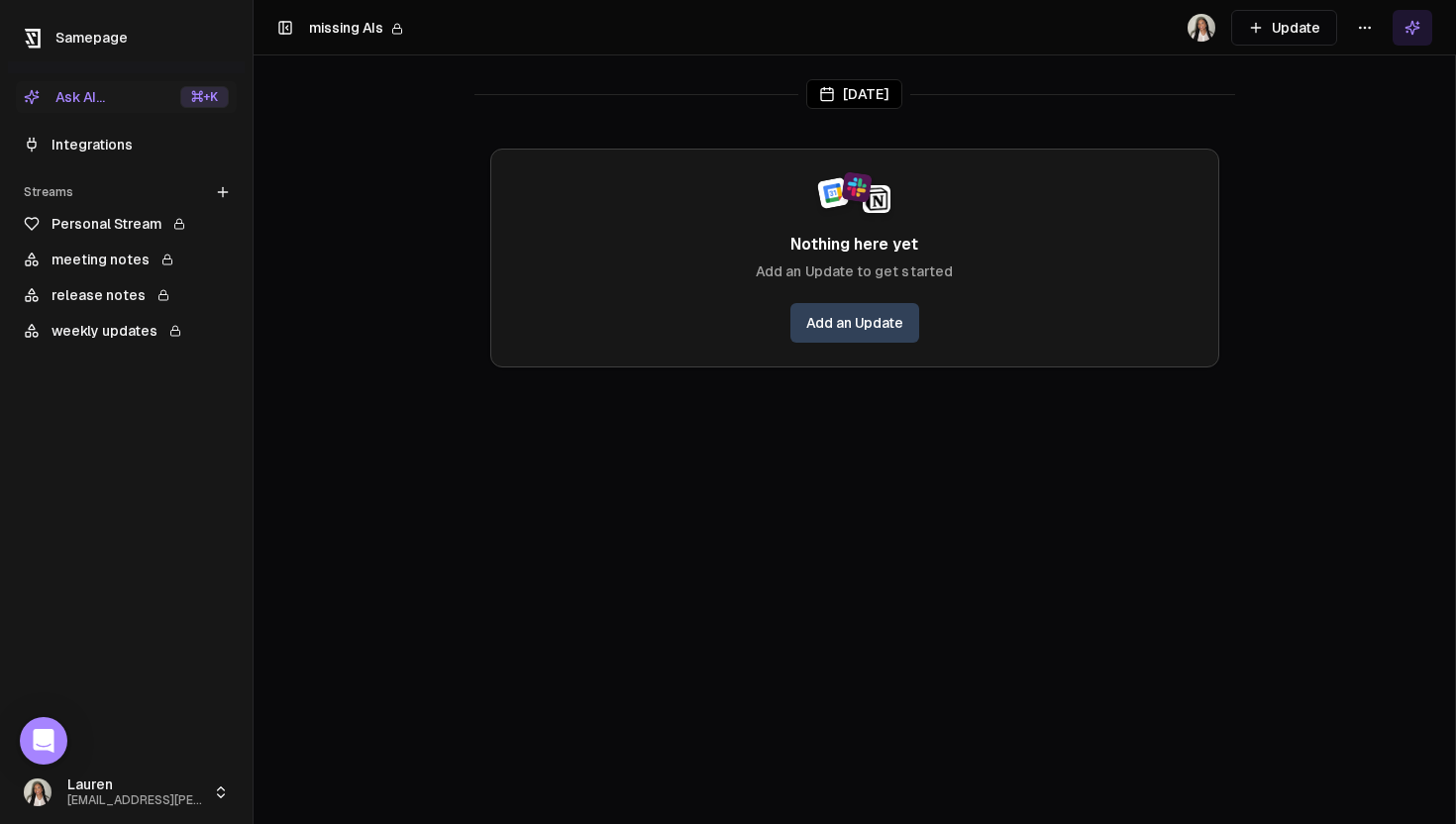 click on "Nothing here yet Add an Update to get started Add an Update" at bounding box center [855, 258] 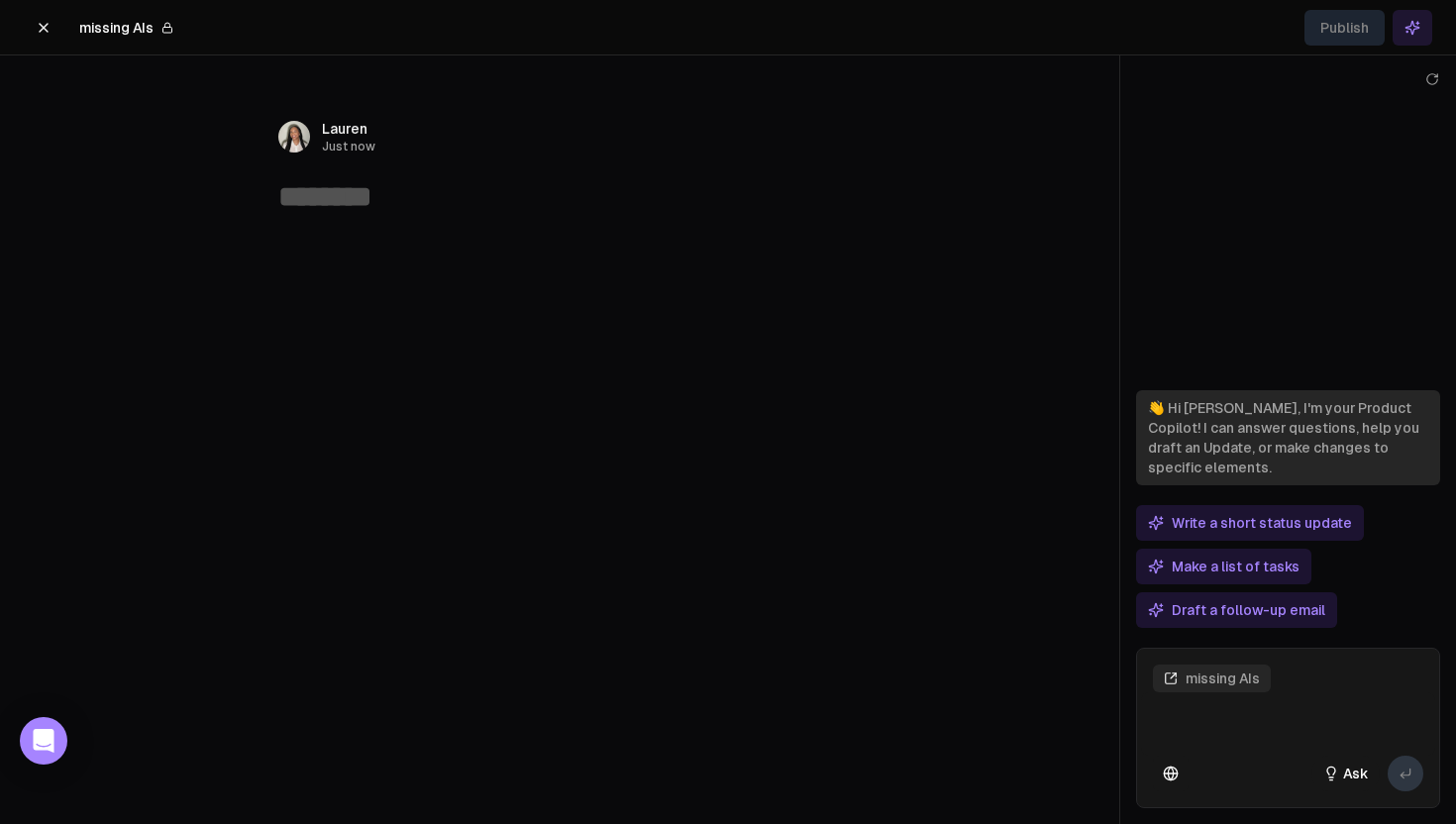 click at bounding box center (1288, 724) 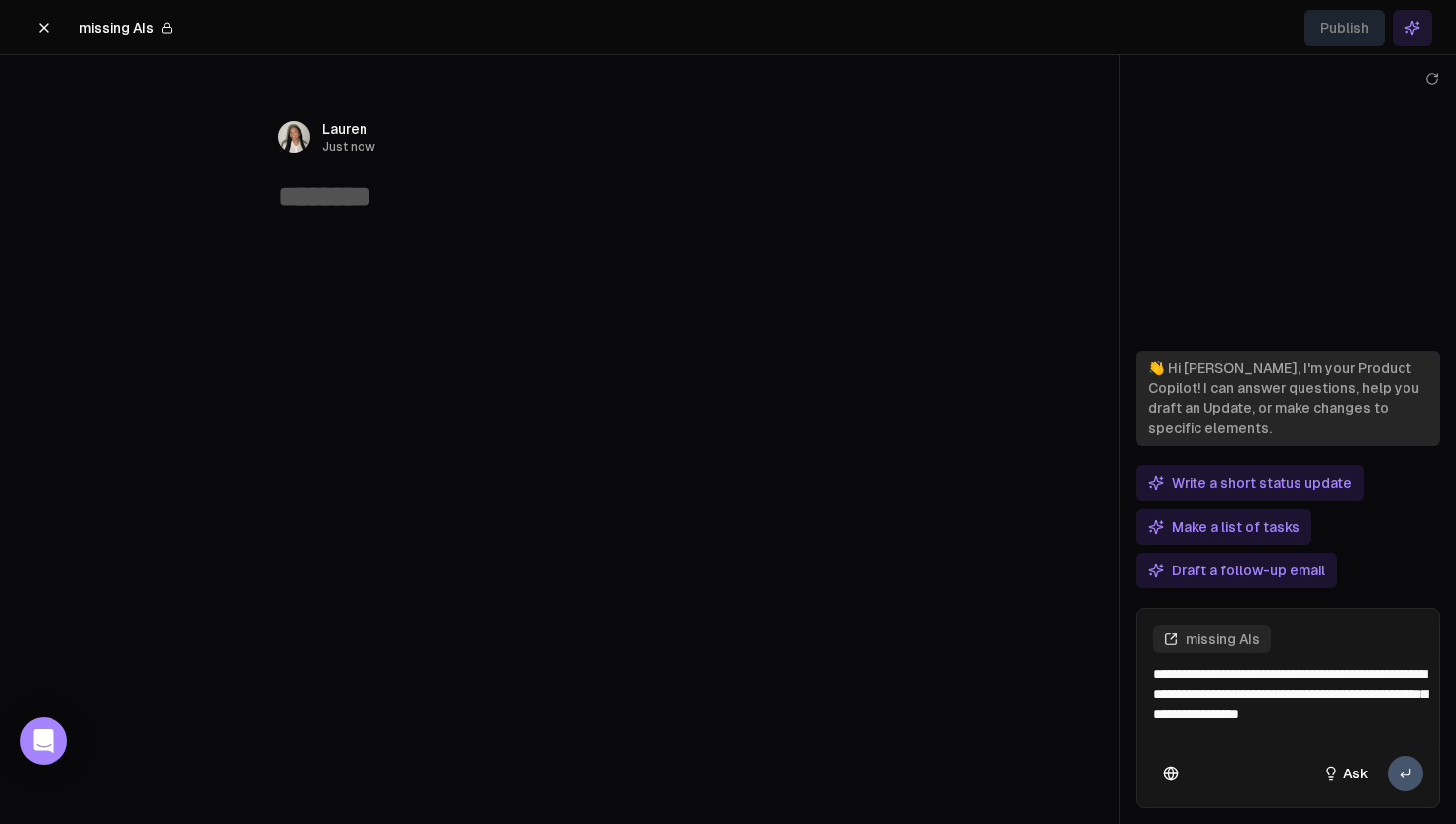 type on "**********" 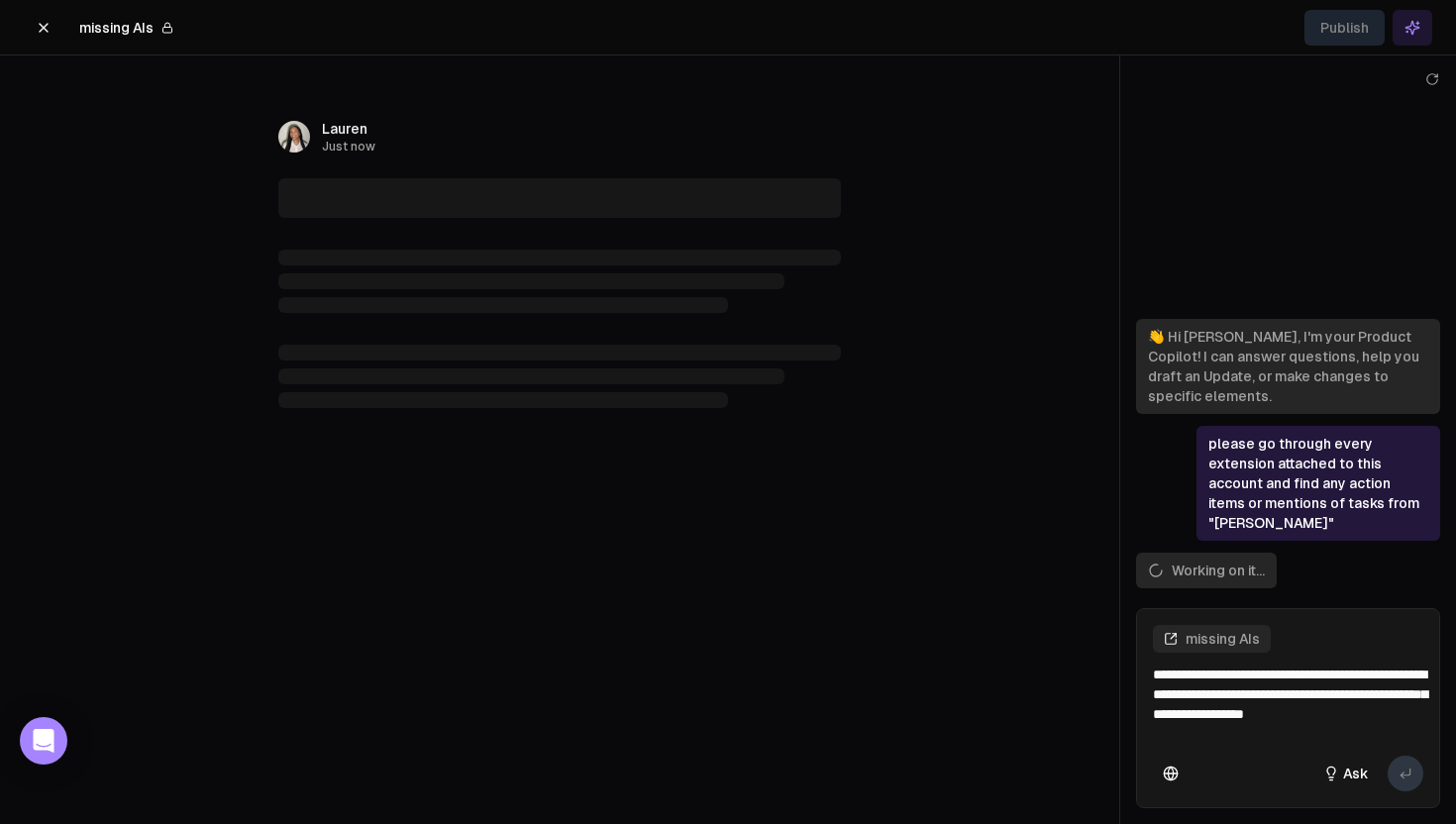 type 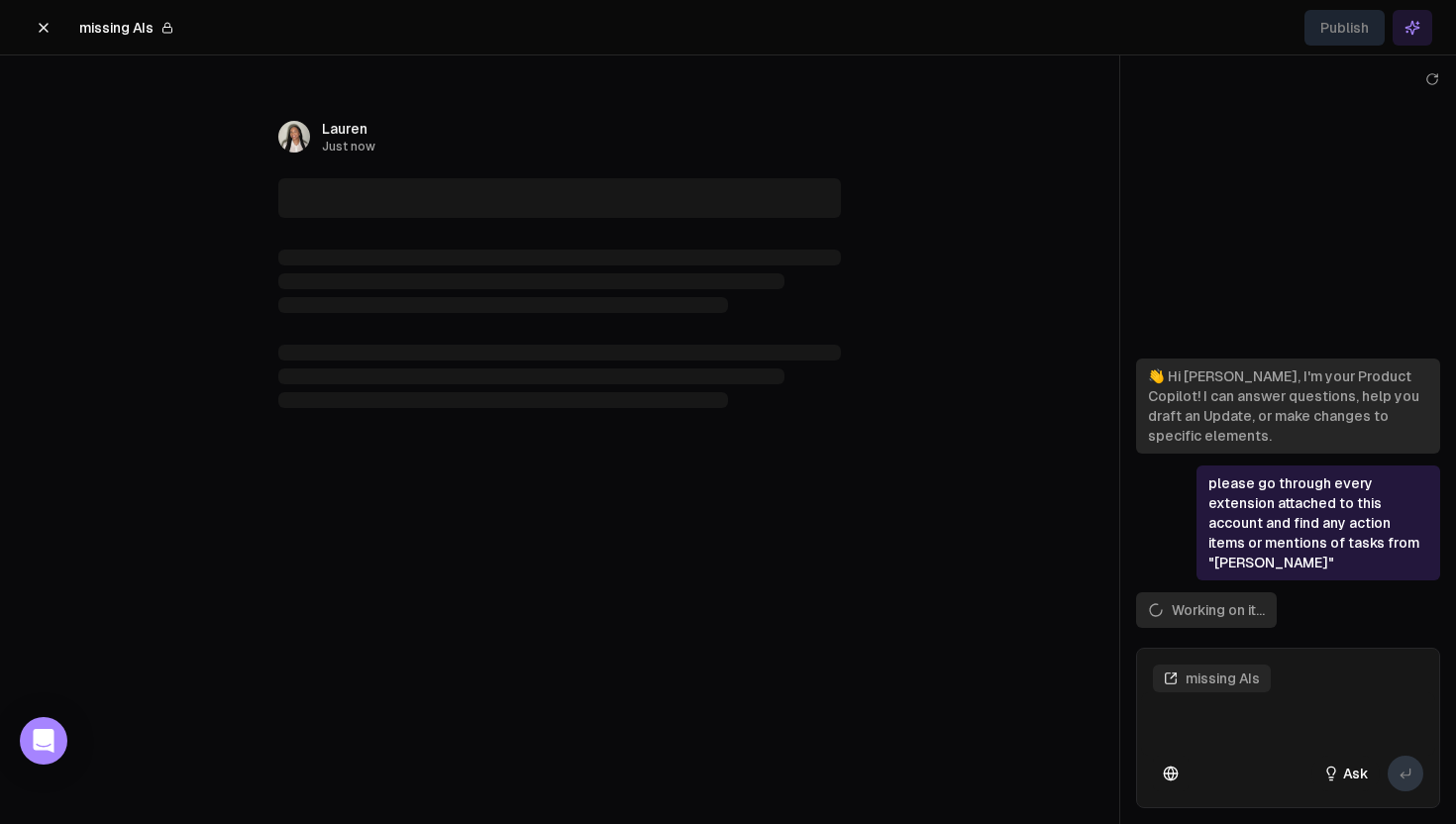 type on "**********" 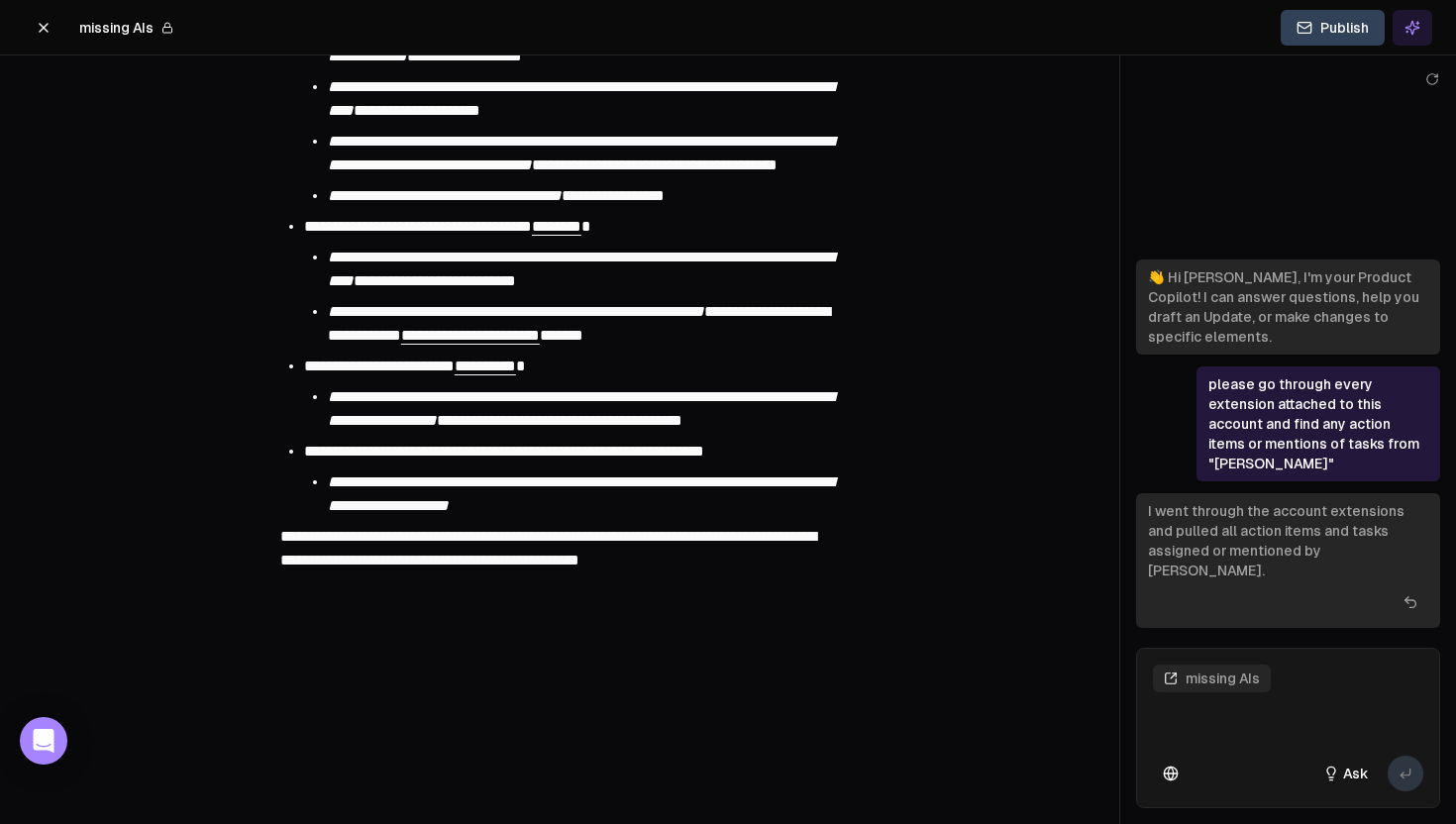 scroll, scrollTop: 731, scrollLeft: 0, axis: vertical 